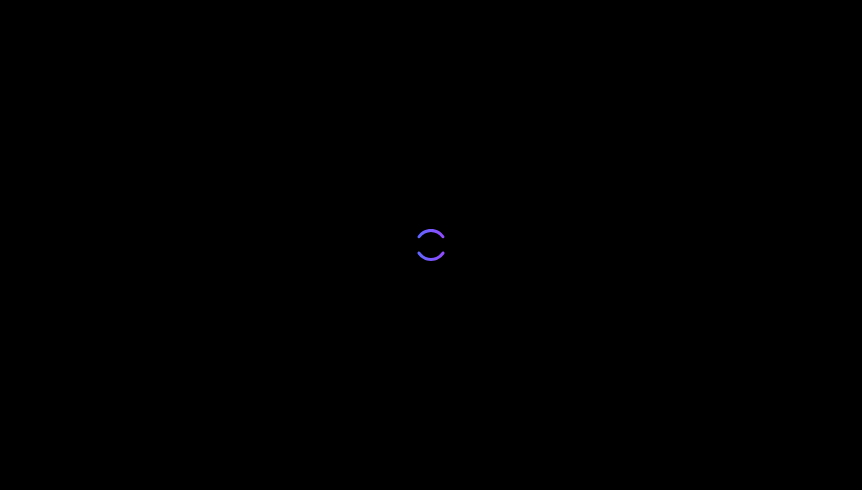 scroll, scrollTop: 0, scrollLeft: 0, axis: both 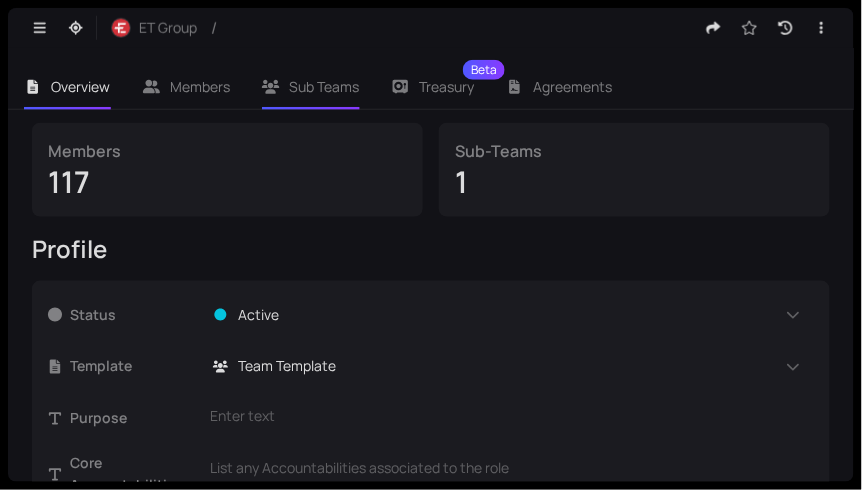 click on "Sub Teams" at bounding box center [325, 86] 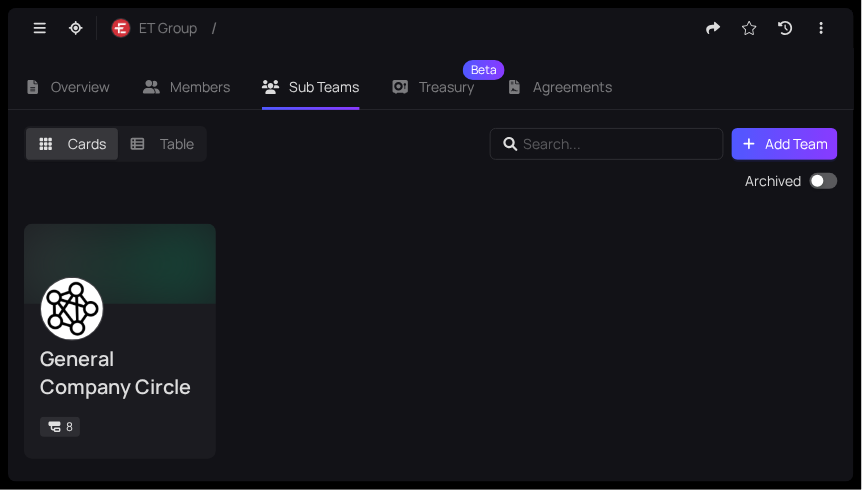 click on "General Company Circle  8" at bounding box center [120, 381] 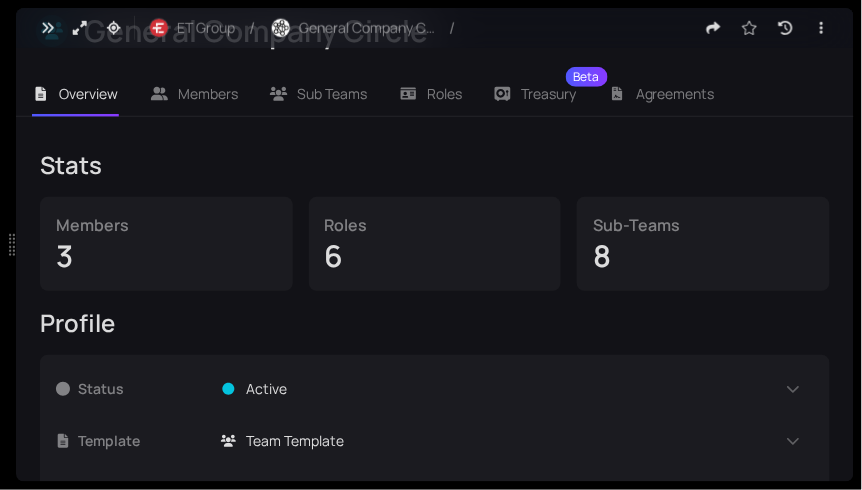 scroll, scrollTop: 240, scrollLeft: 0, axis: vertical 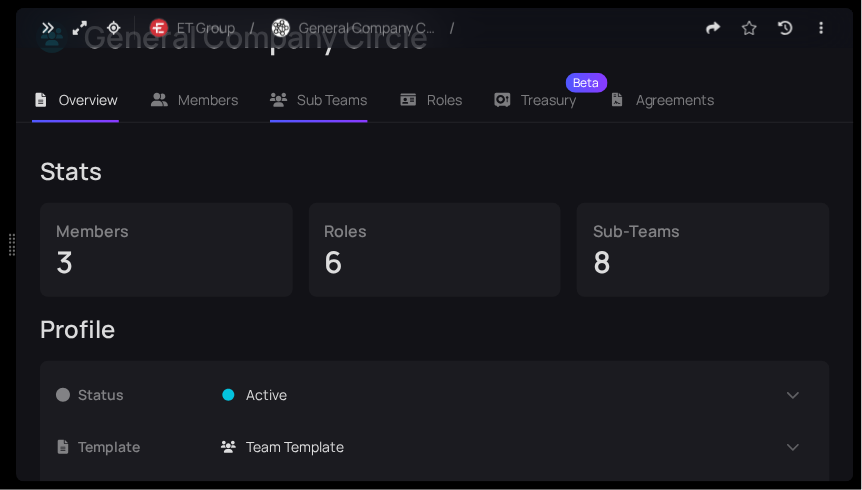 click on "Sub Teams" at bounding box center (333, 99) 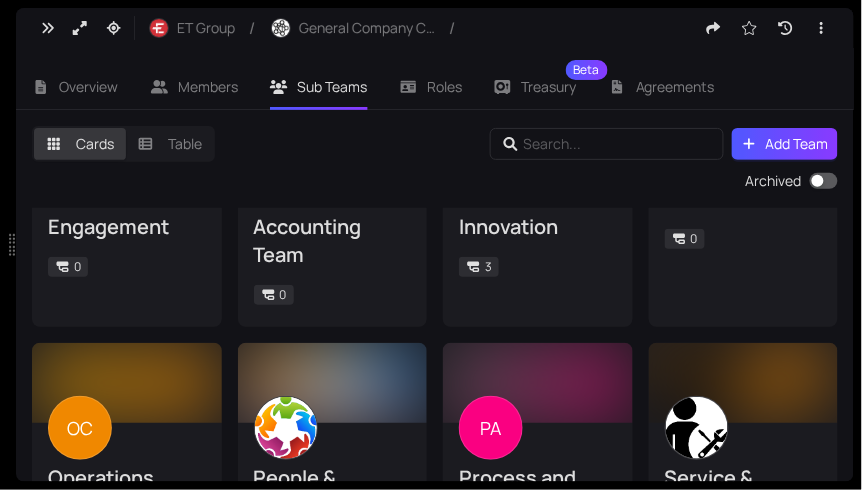 scroll, scrollTop: 299, scrollLeft: 0, axis: vertical 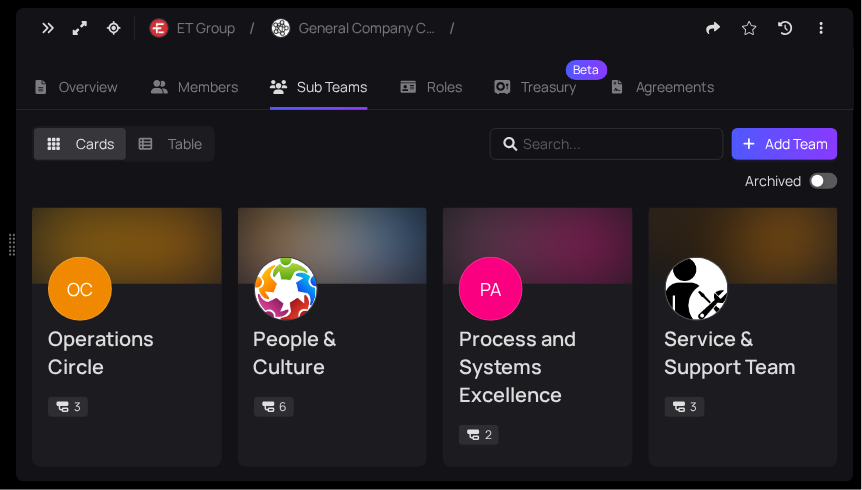 click on "Service & Support Team" at bounding box center (744, 353) 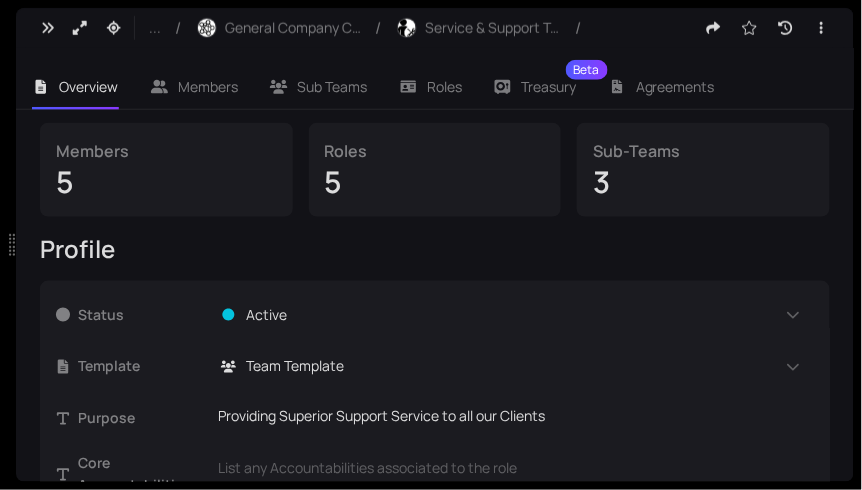 scroll, scrollTop: 160, scrollLeft: 0, axis: vertical 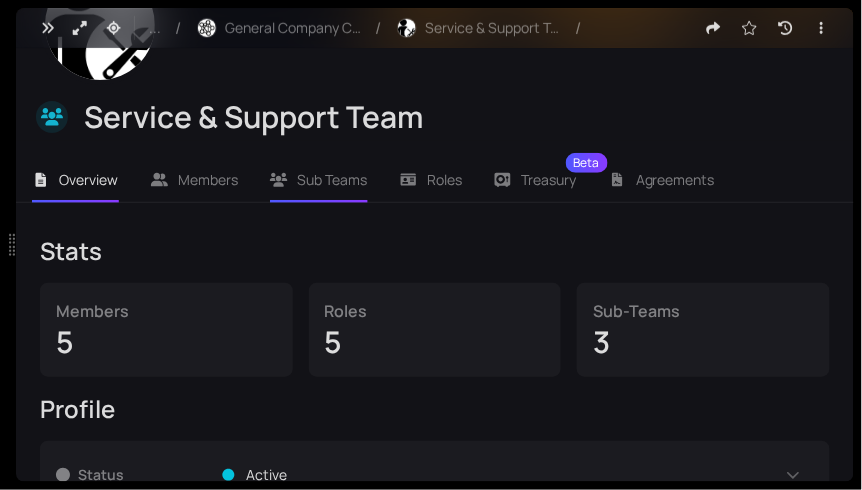 click on "Sub Teams" at bounding box center [333, 179] 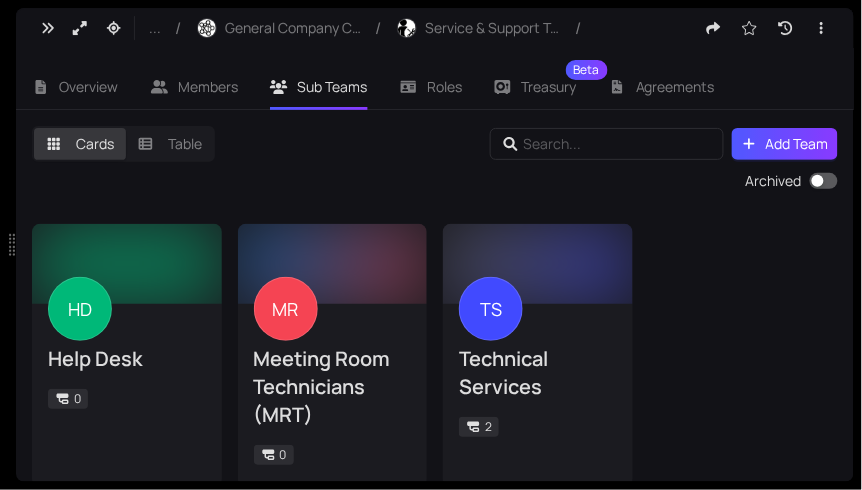 click on "MR Meeting Room Technicians (MRT)  0" at bounding box center [333, 395] 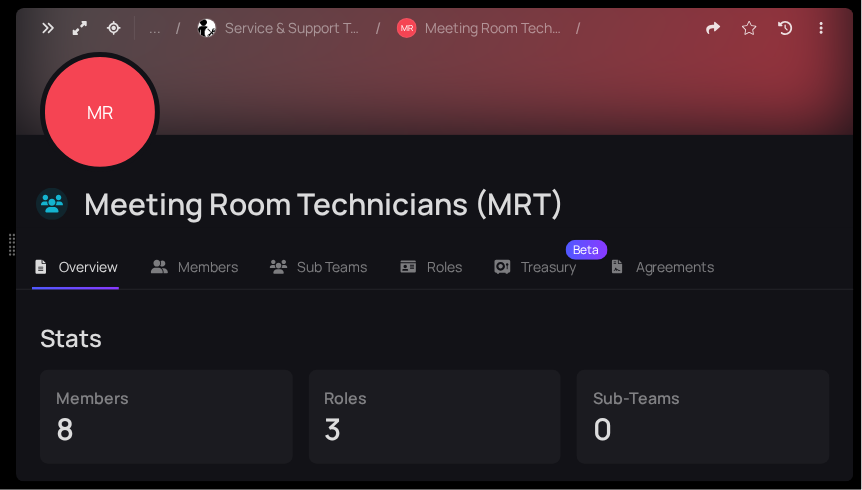 scroll, scrollTop: 160, scrollLeft: 0, axis: vertical 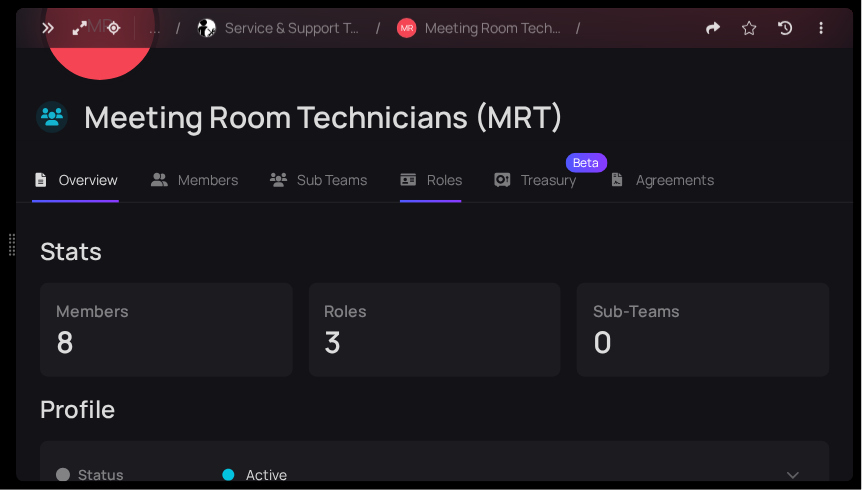 click on "Roles" at bounding box center (444, 179) 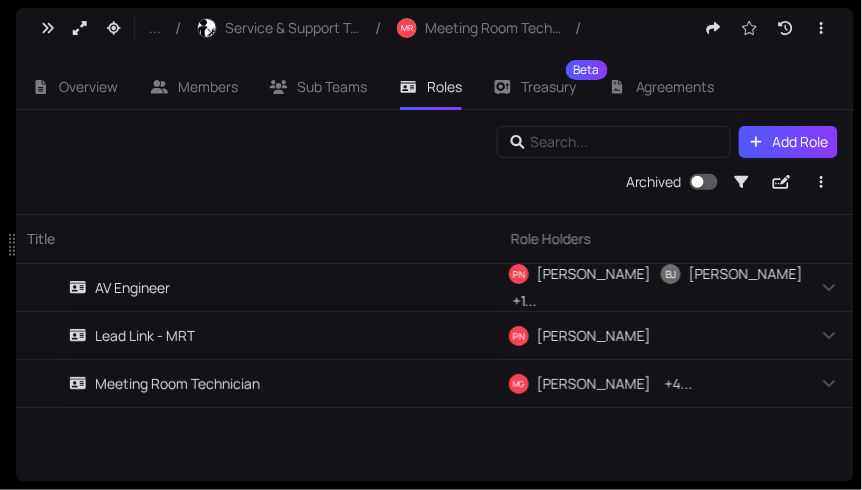 click on "Meeting Room Technician" at bounding box center [264, 383] 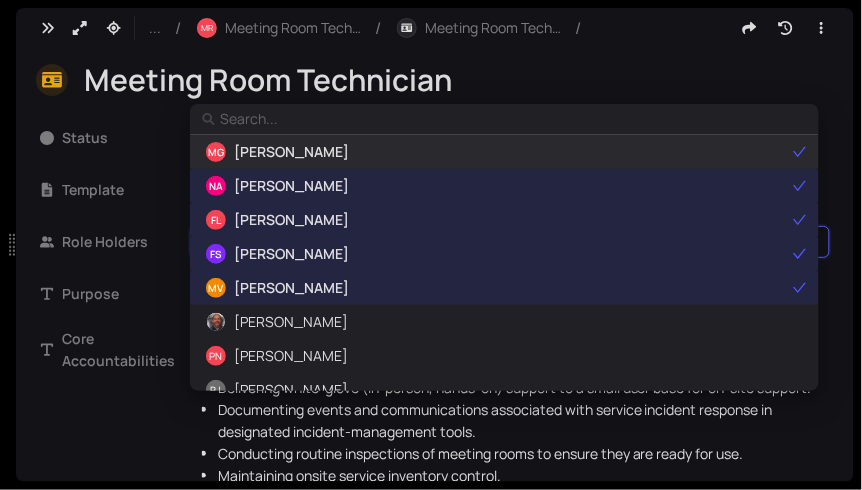 type on "d" 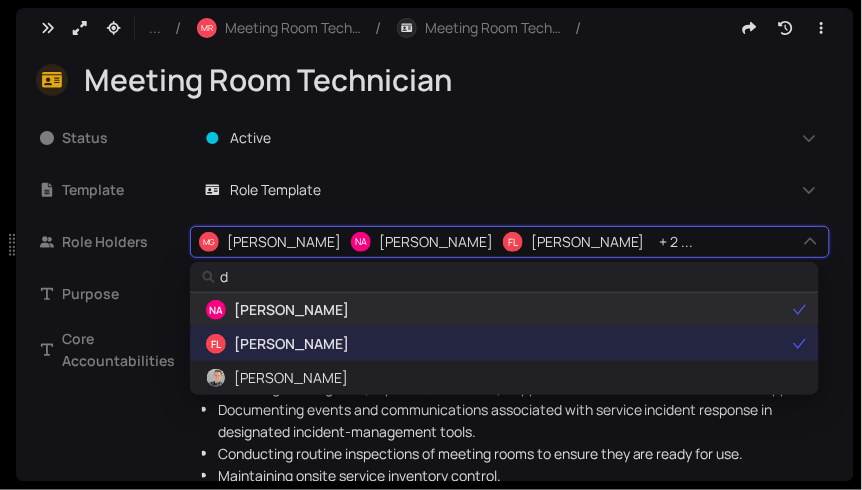 type on "da" 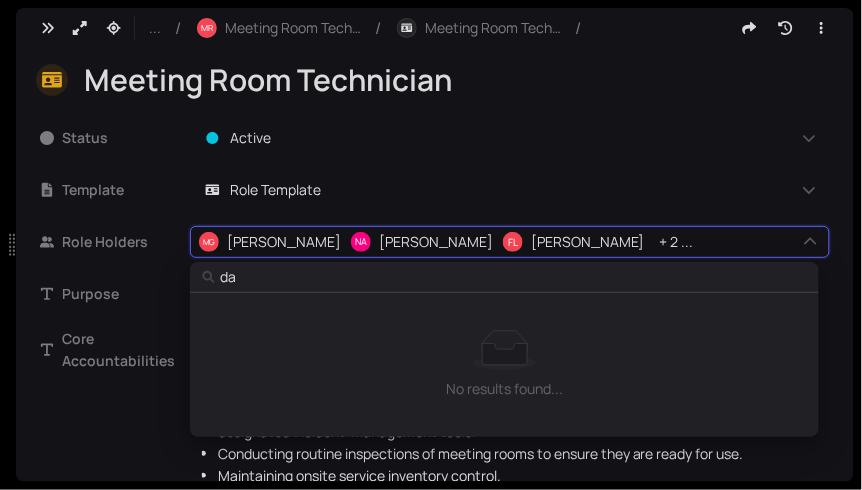type on "dav" 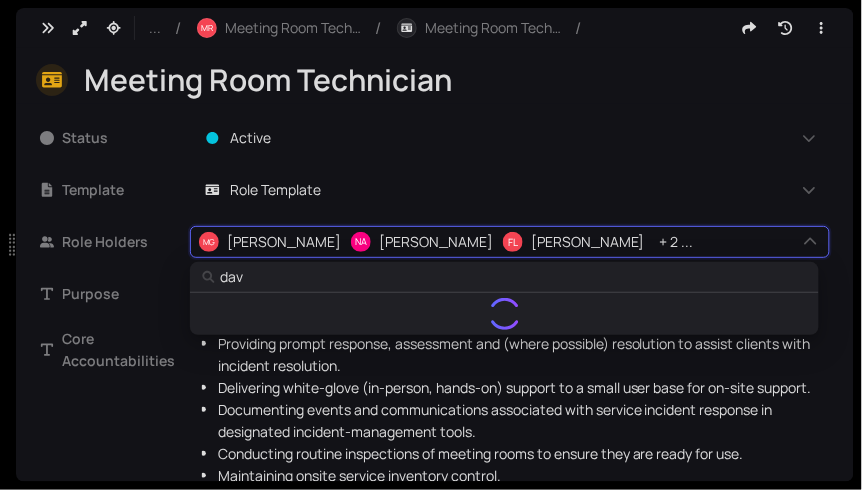 type on "davi" 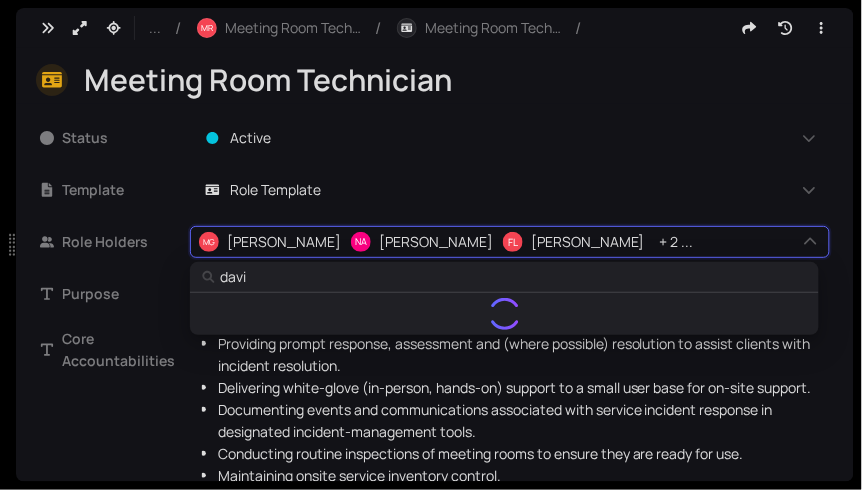 type on "[PERSON_NAME]" 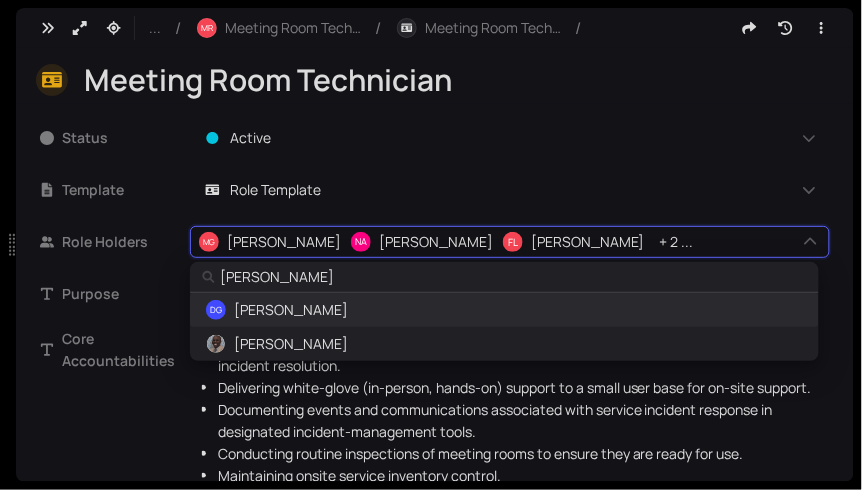 click on "DG [PERSON_NAME]" at bounding box center (503, 310) 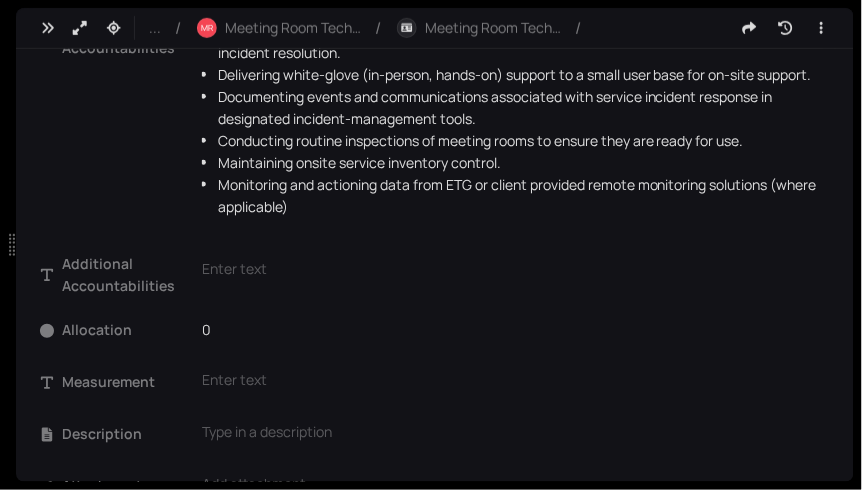 scroll, scrollTop: 320, scrollLeft: 0, axis: vertical 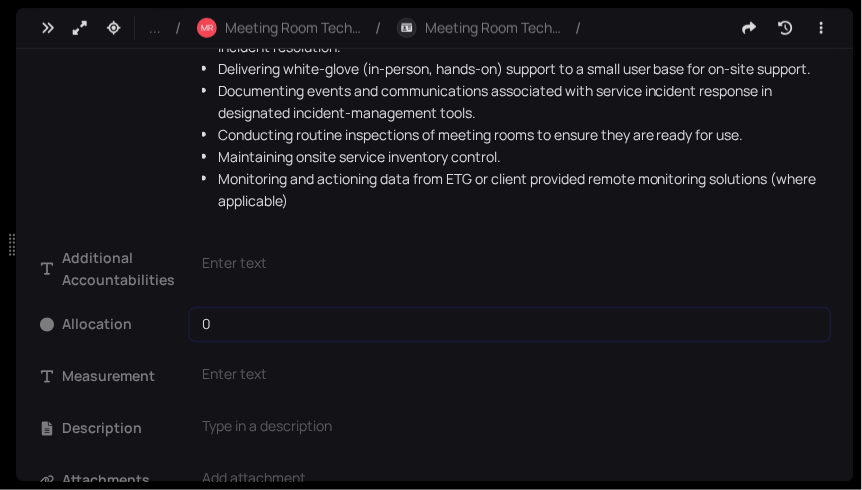 click on "0" at bounding box center [510, 325] 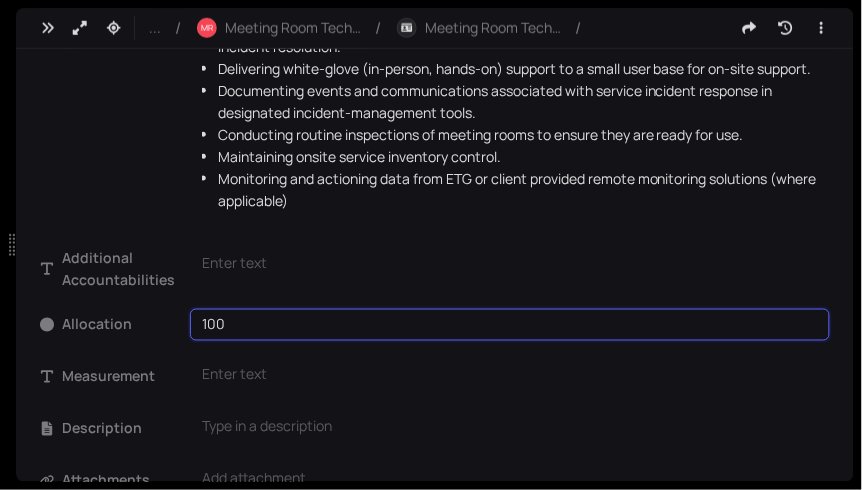 type on "100" 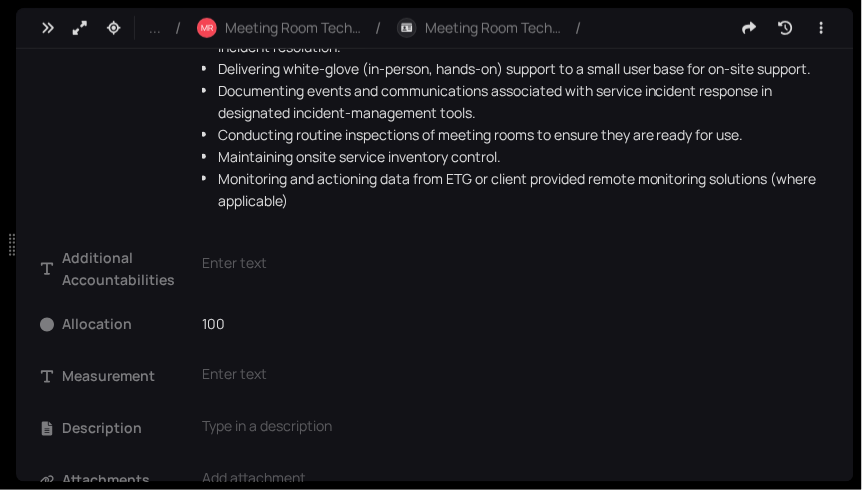 click on "Core Accountabilities
Providing prompt response, assessment and (where possible) resolution to assist clients with incident resolution.
Delivering white-glove (in-person, hands-on) support to a small user base for on-site support.
Documenting events and communications associated with service incident response in designated incident-management tools.
Conducting routine inspections of meeting rooms to ensure they are ready for use.
Maintaining onsite service inventory control.
Monitoring and actioning data from ETG or client provided remote monitoring solutions (where applicable)
This textbox supports   markdown  and  ":" emojis." at bounding box center [435, 120] 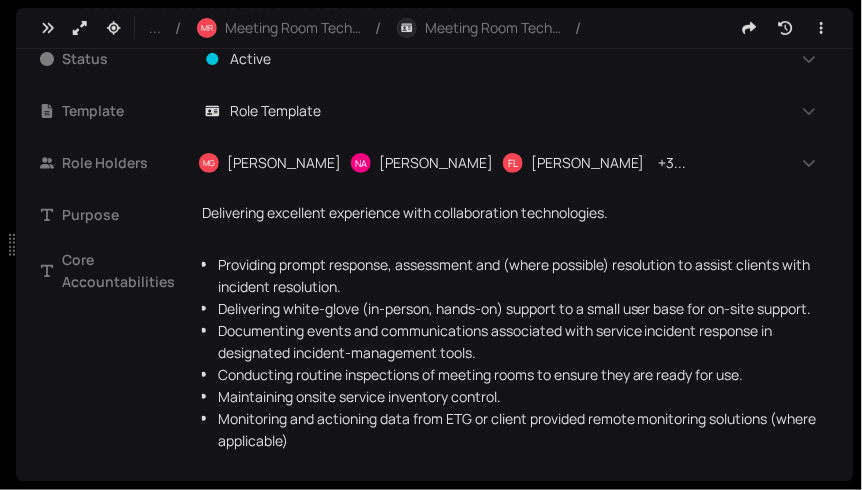 scroll, scrollTop: 0, scrollLeft: 0, axis: both 